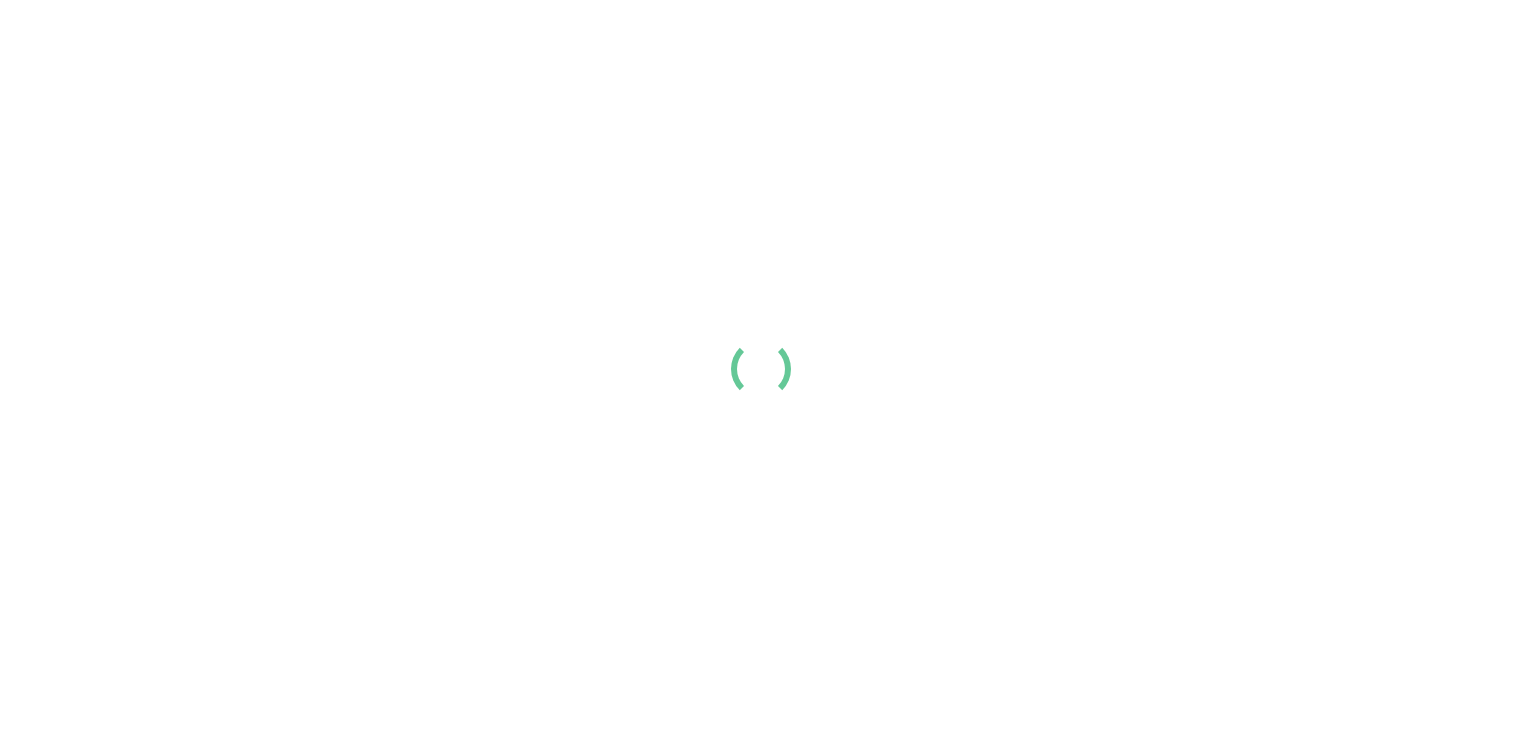 scroll, scrollTop: 0, scrollLeft: 0, axis: both 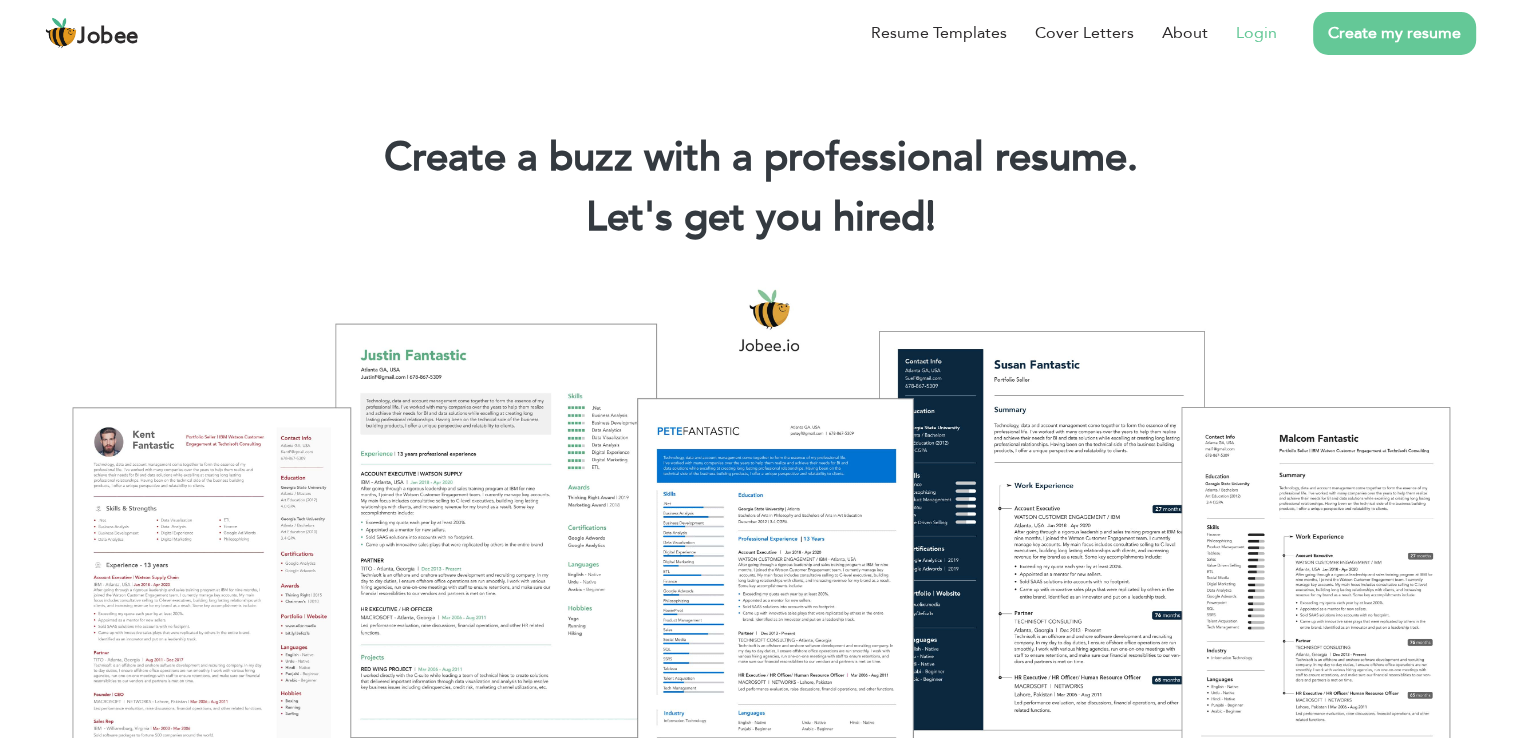 click on "Login" at bounding box center (1256, 33) 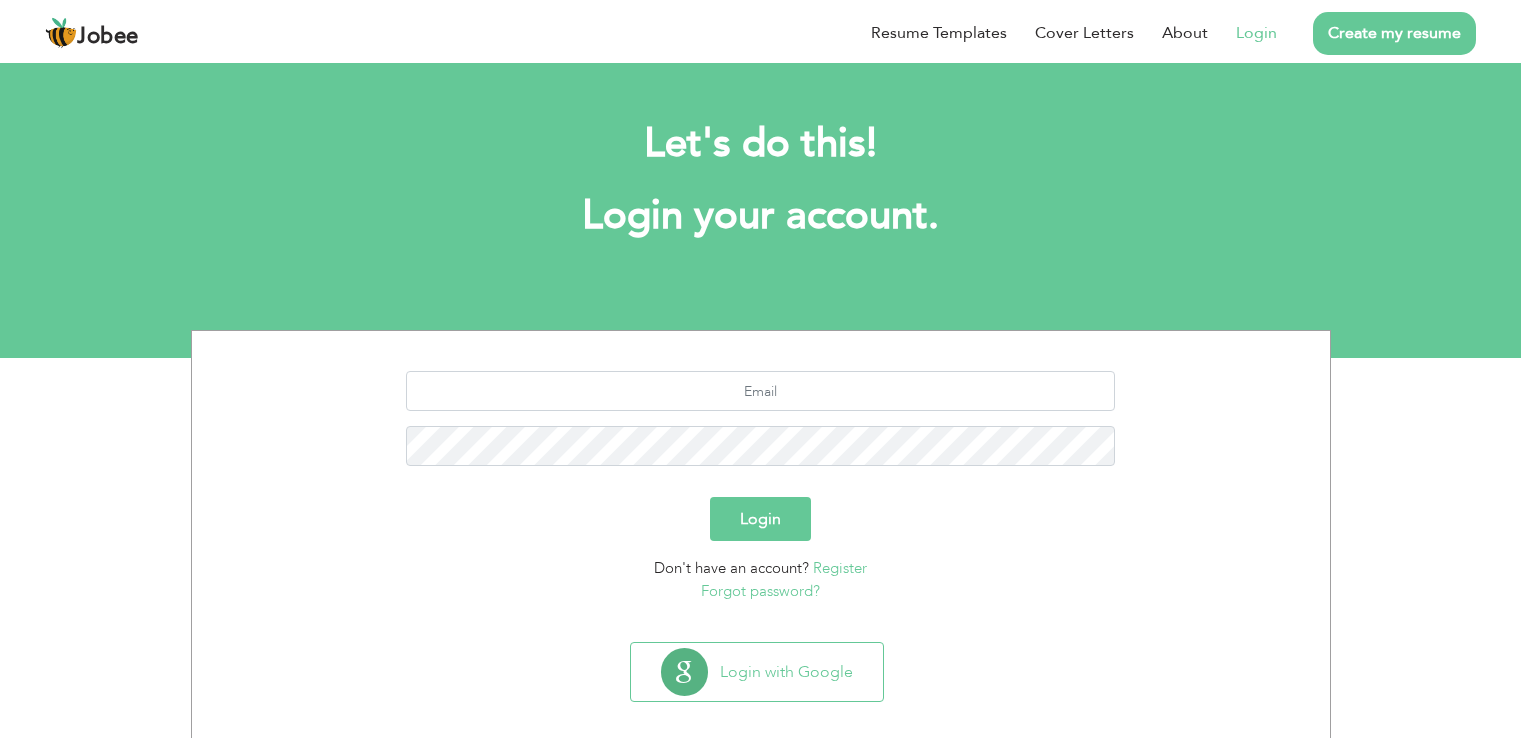 scroll, scrollTop: 0, scrollLeft: 0, axis: both 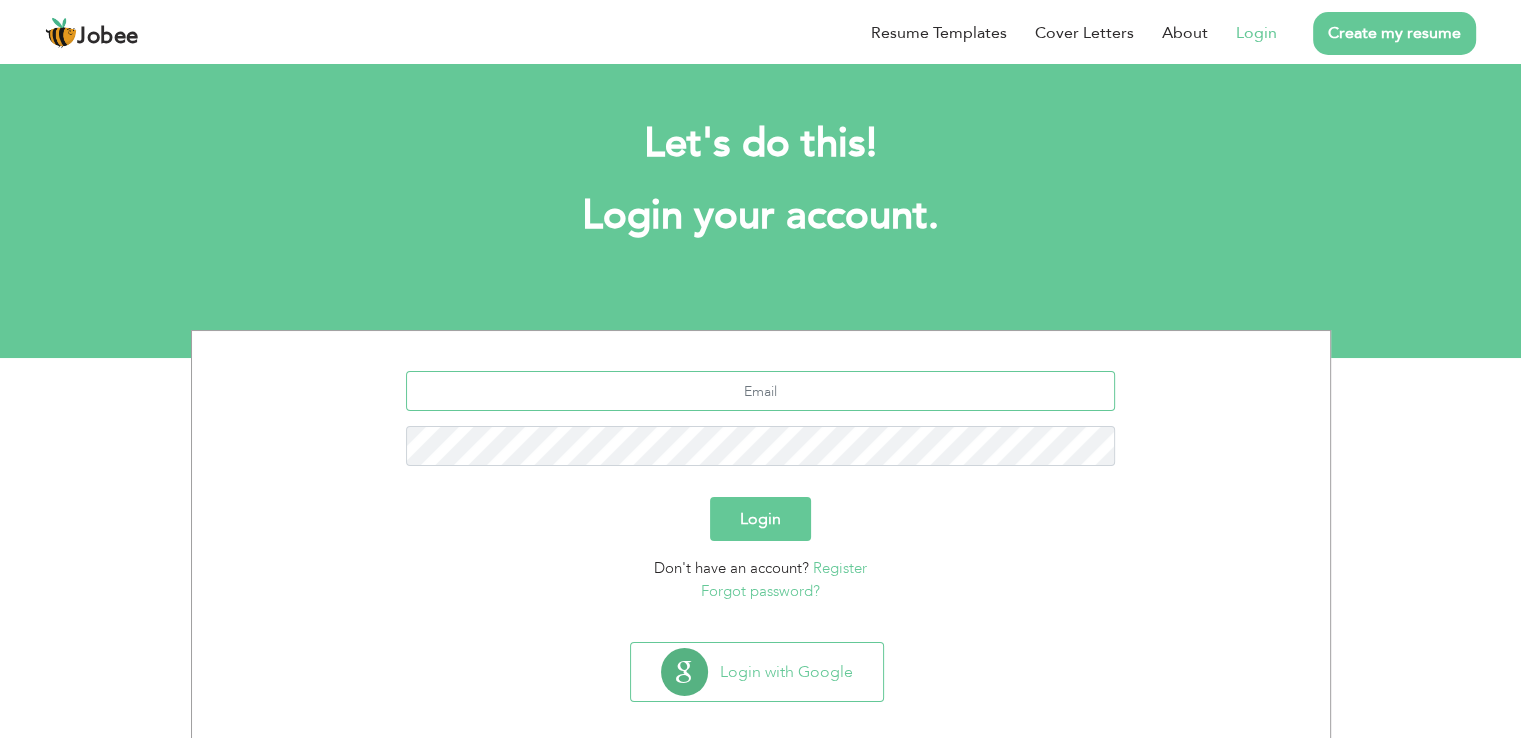 click at bounding box center (760, 391) 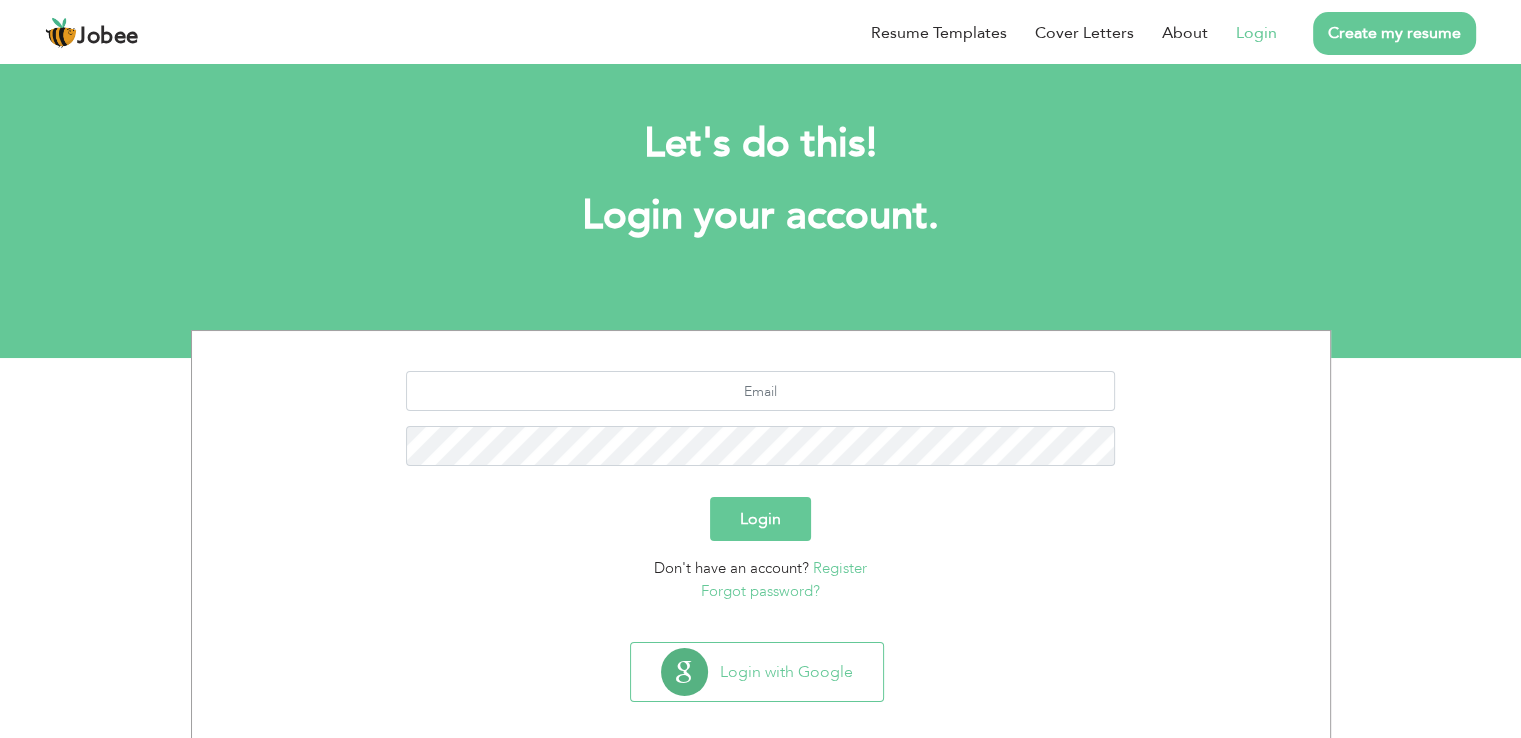 click on "Forgot password?" at bounding box center (760, 591) 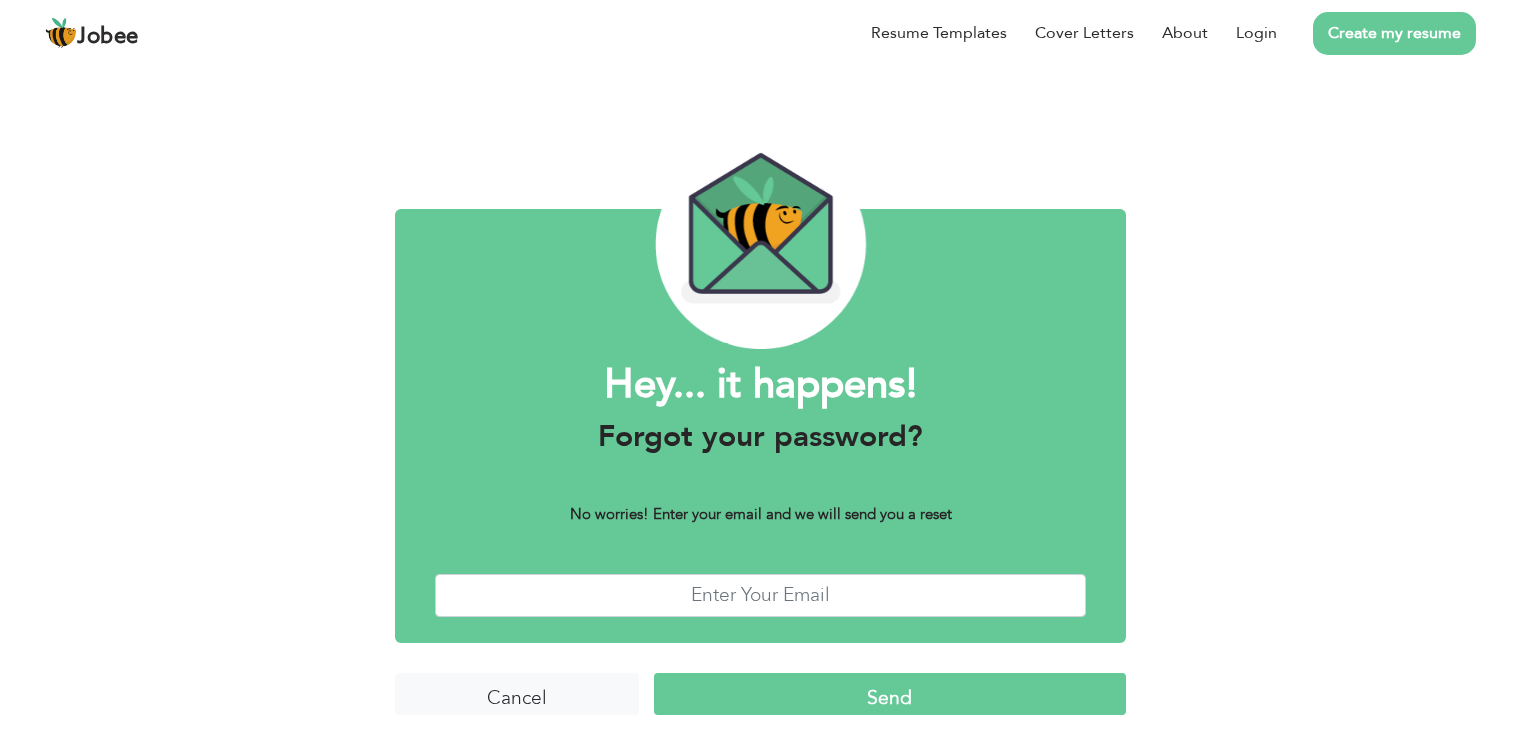 scroll, scrollTop: 0, scrollLeft: 0, axis: both 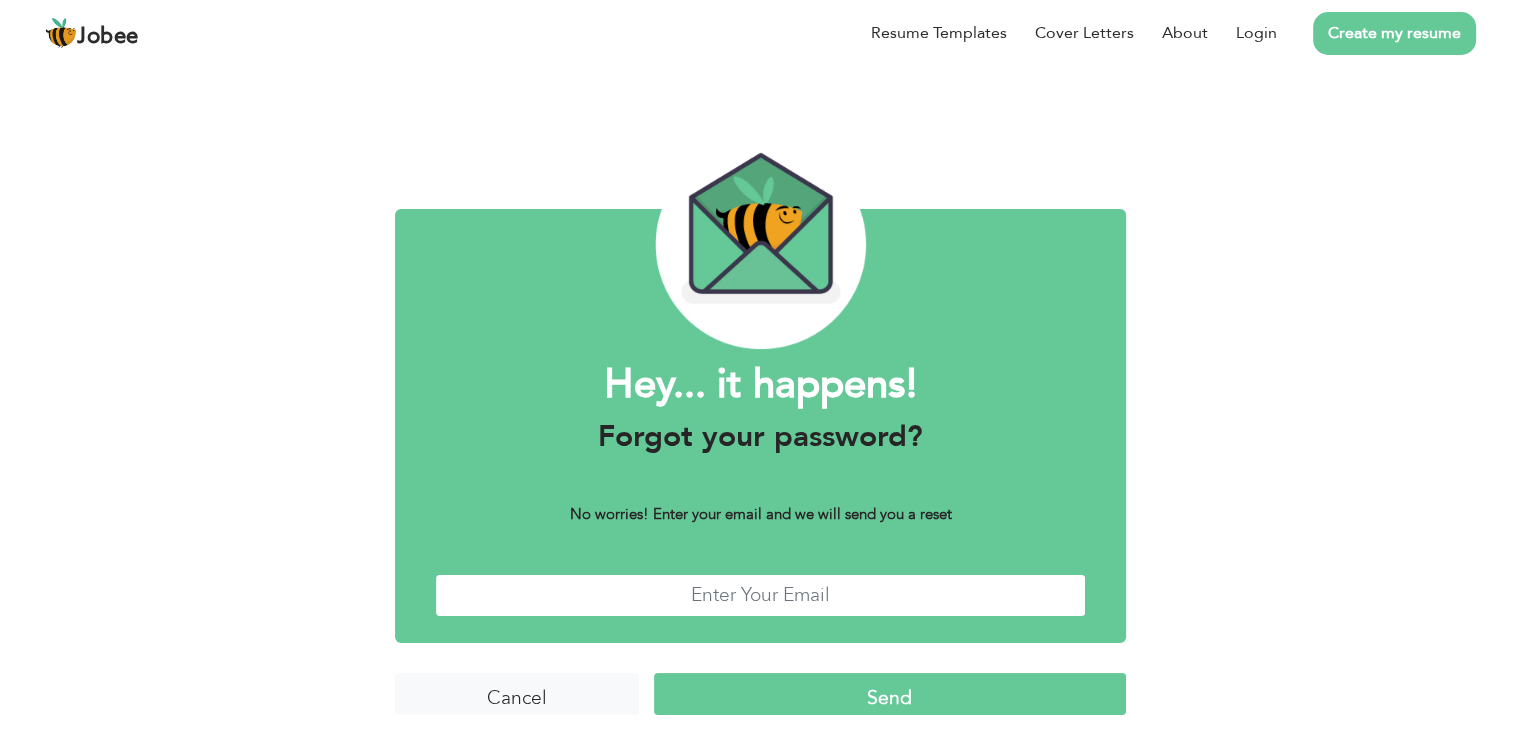 click at bounding box center (760, 595) 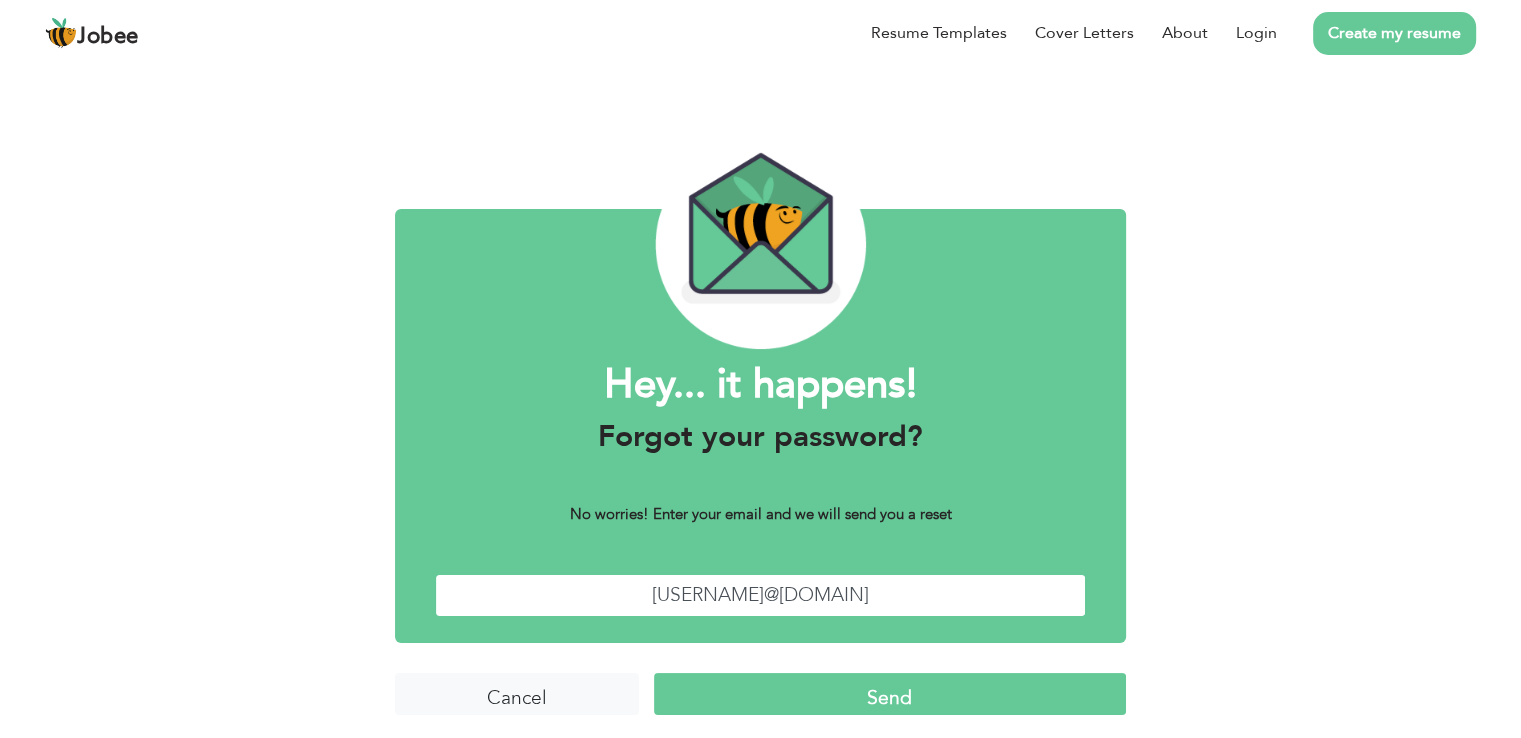 type on "tahirsaleem322@gmail.com" 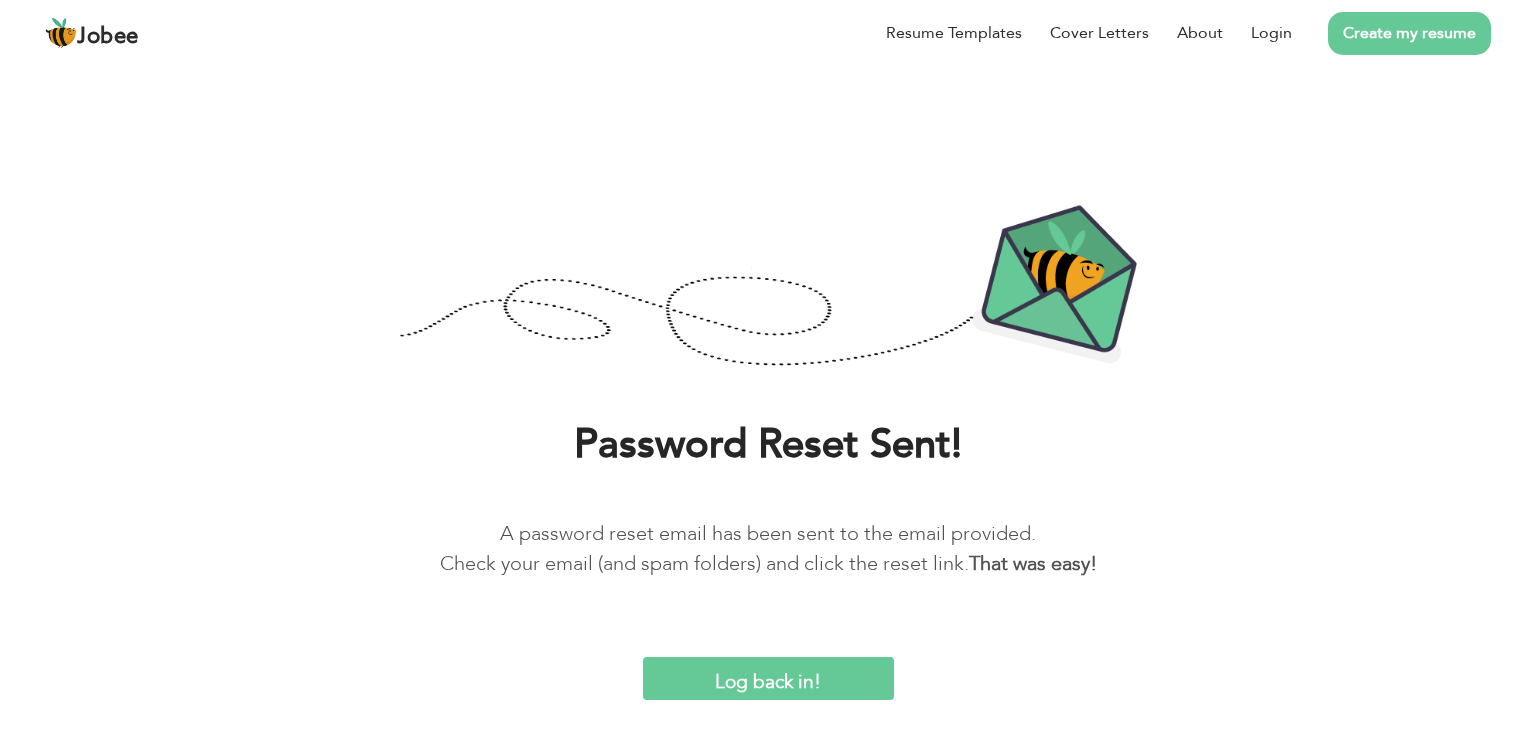 scroll, scrollTop: 0, scrollLeft: 0, axis: both 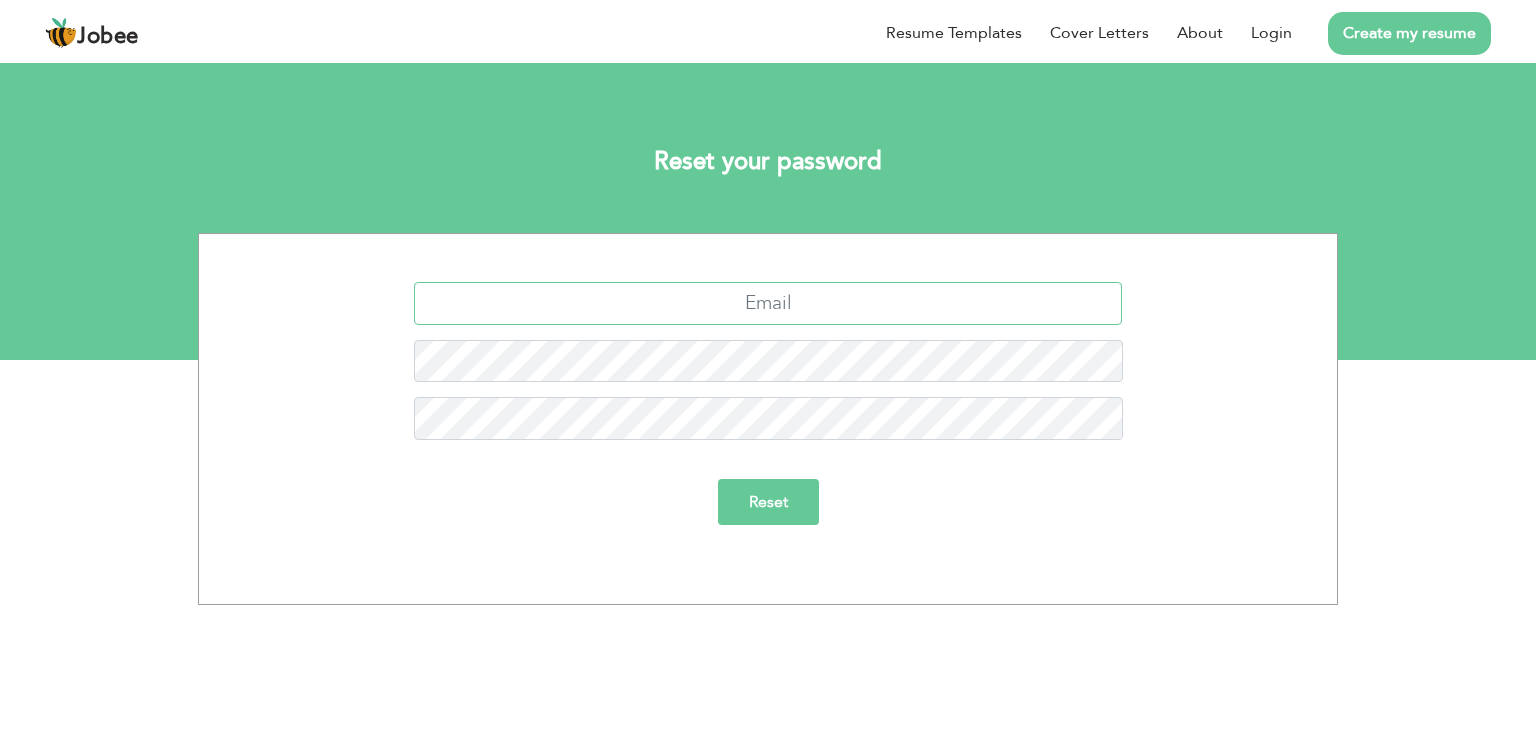 click at bounding box center (768, 303) 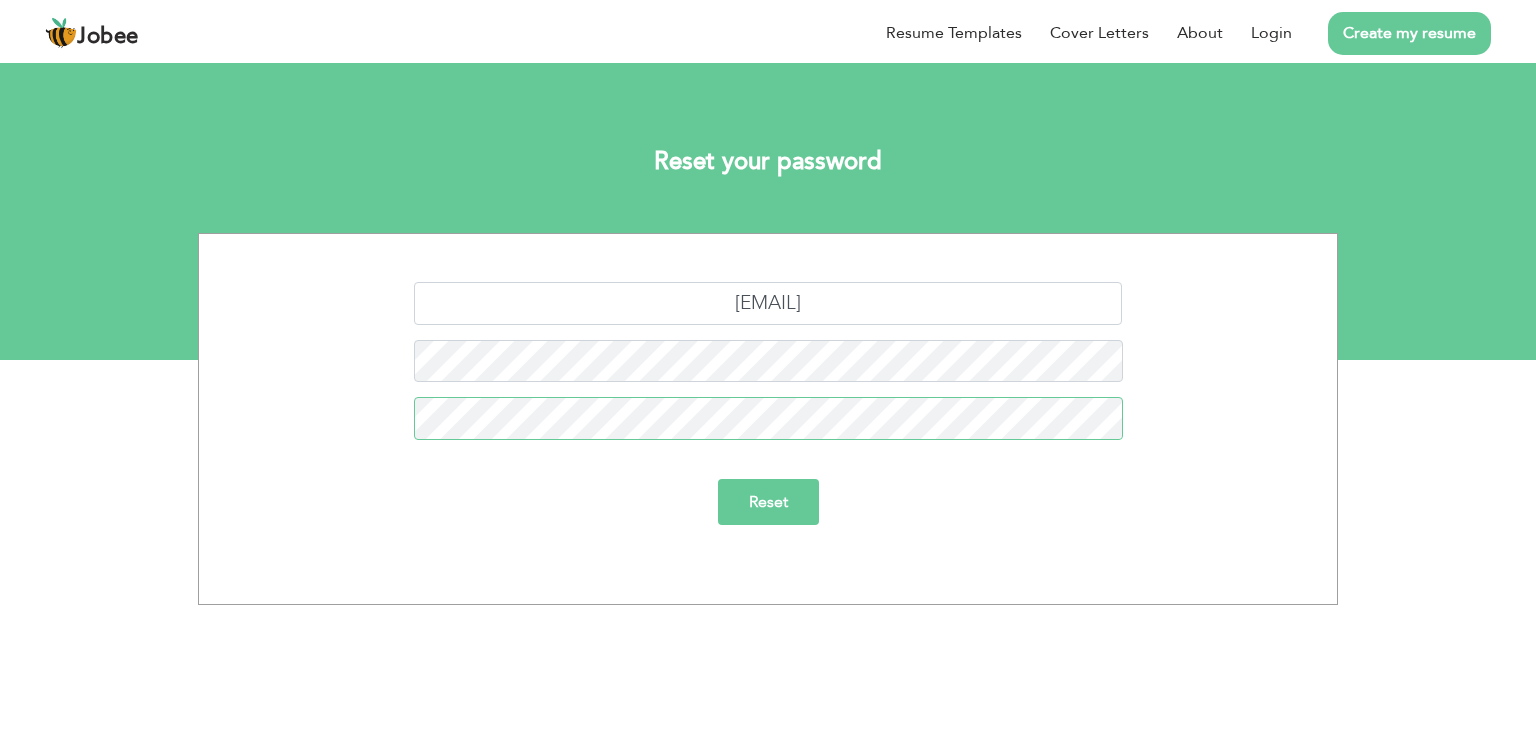 click on "Reset" at bounding box center (768, 502) 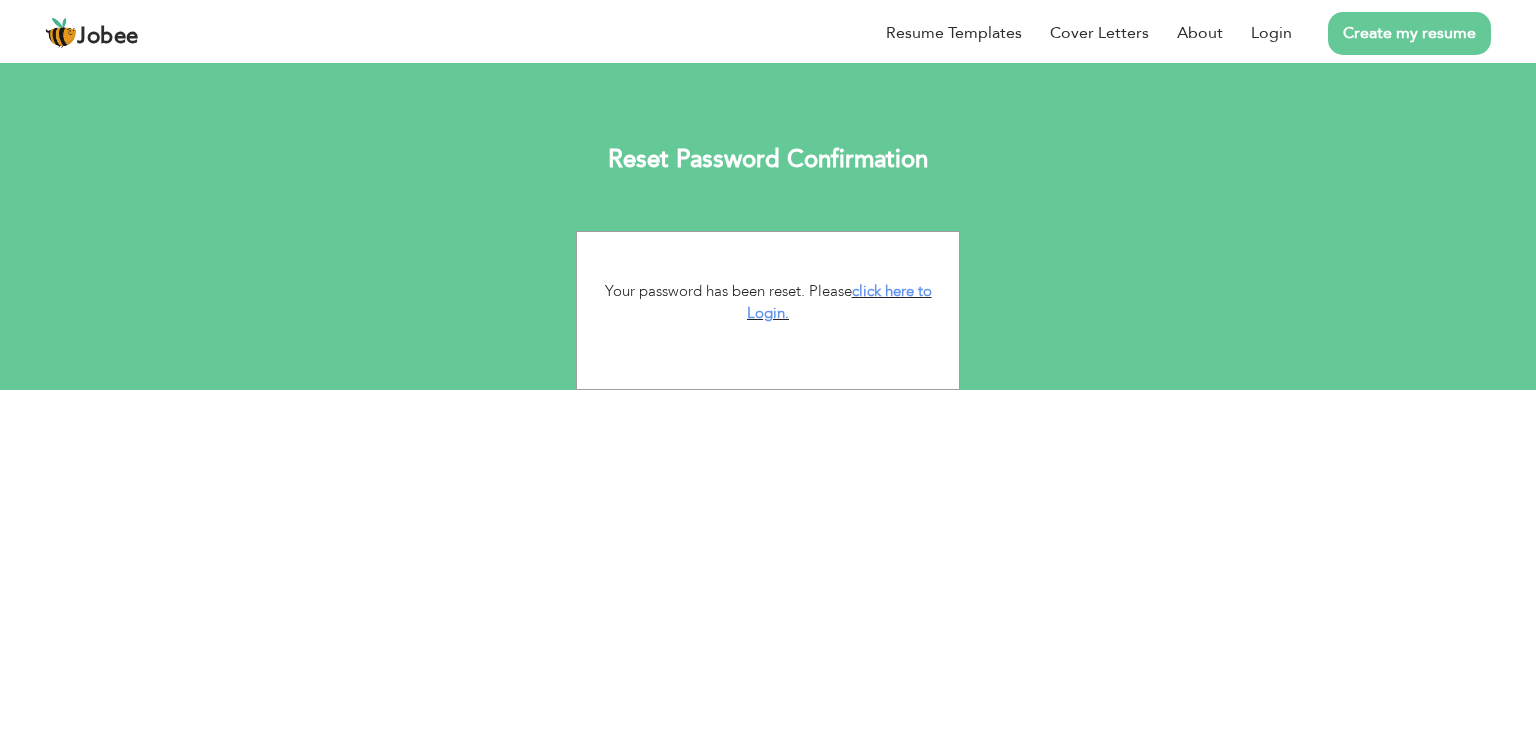 scroll, scrollTop: 0, scrollLeft: 0, axis: both 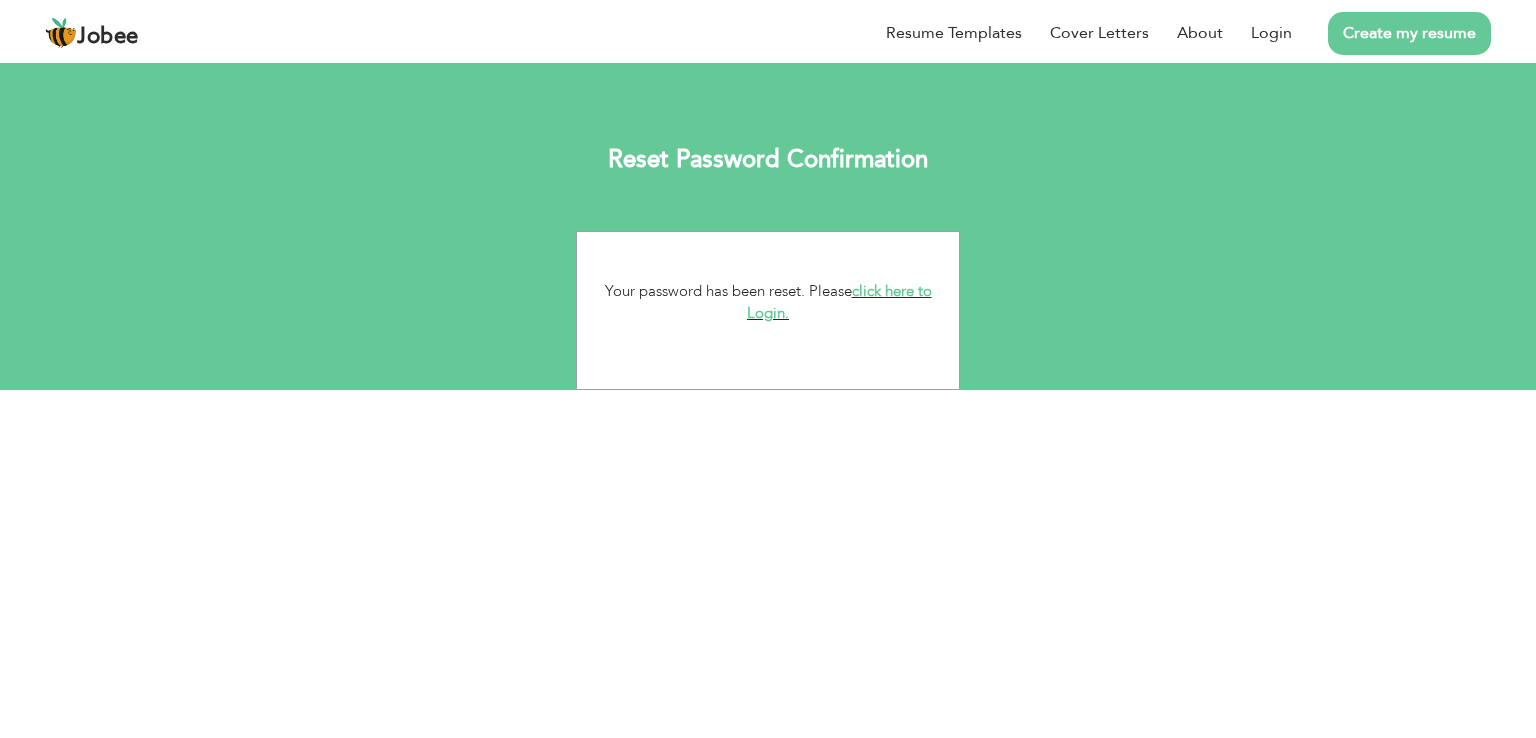 click on "click here to Login." at bounding box center [839, 302] 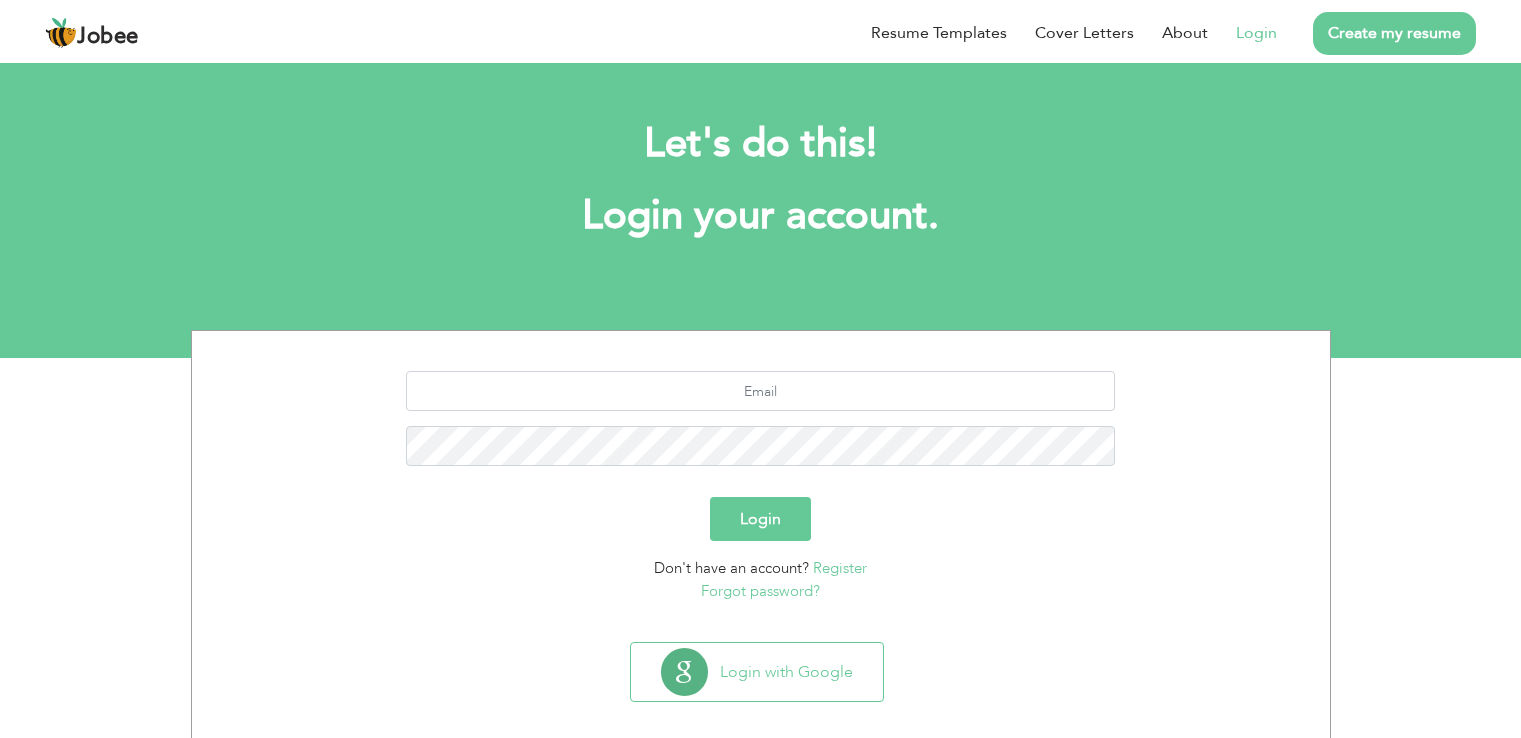 scroll, scrollTop: 0, scrollLeft: 0, axis: both 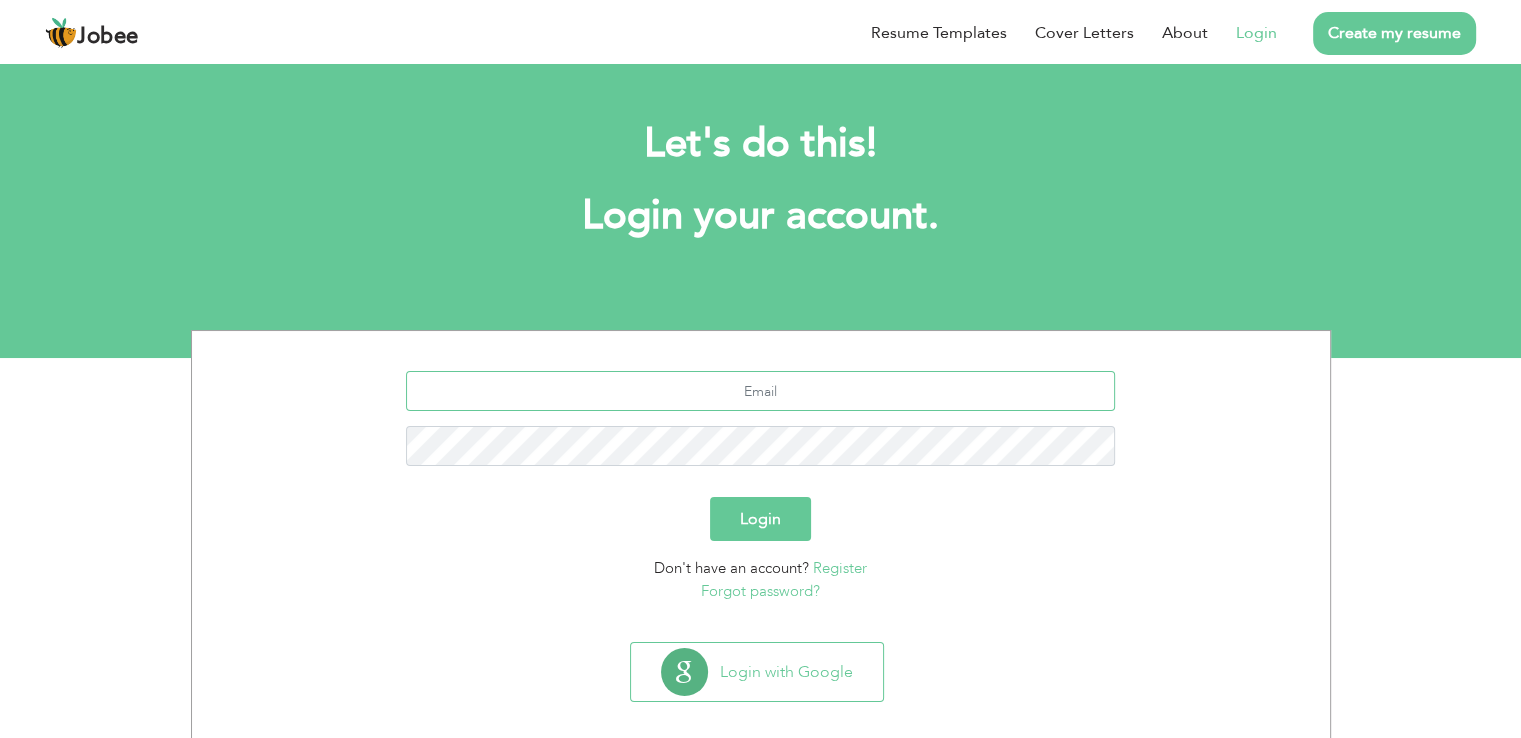 click at bounding box center (760, 391) 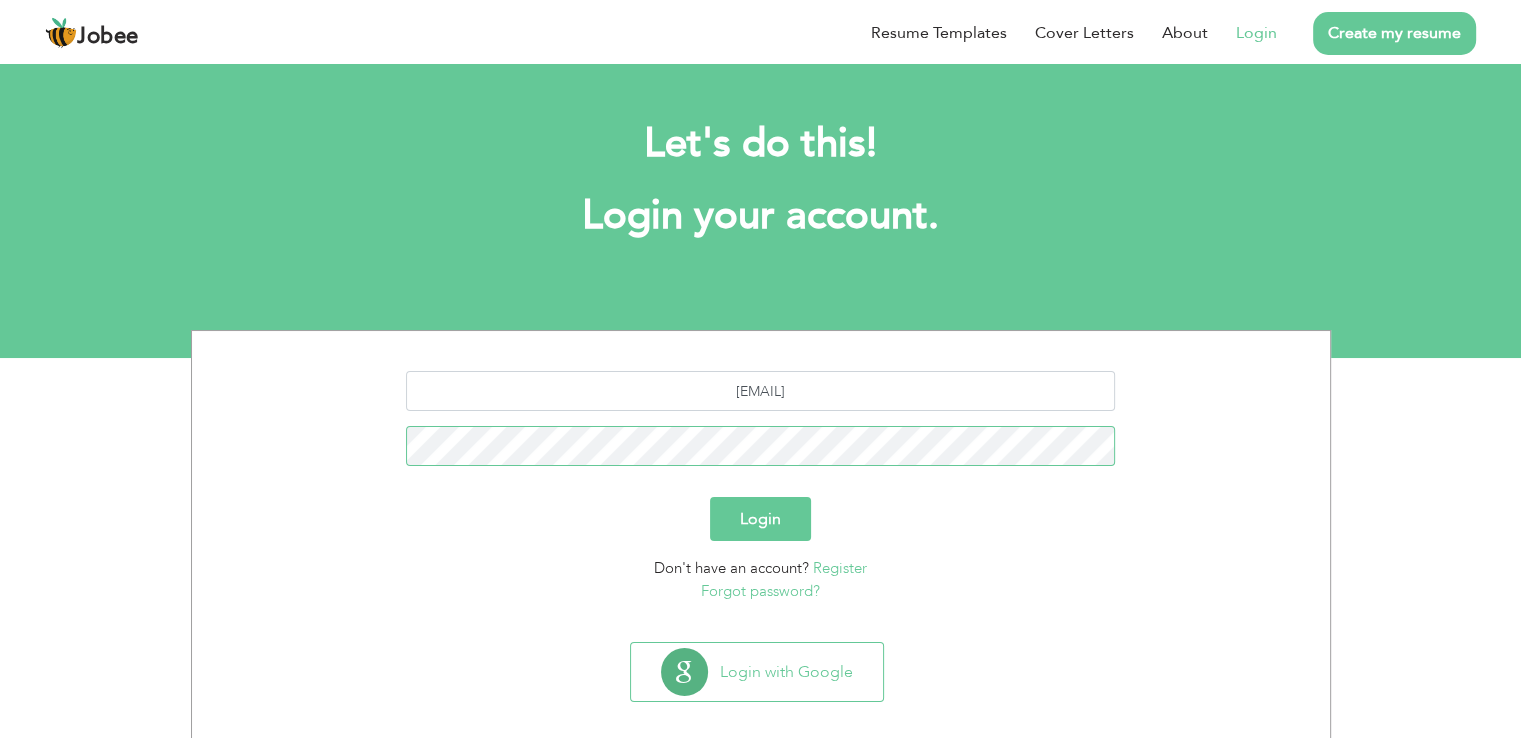 click on "Login" at bounding box center [760, 519] 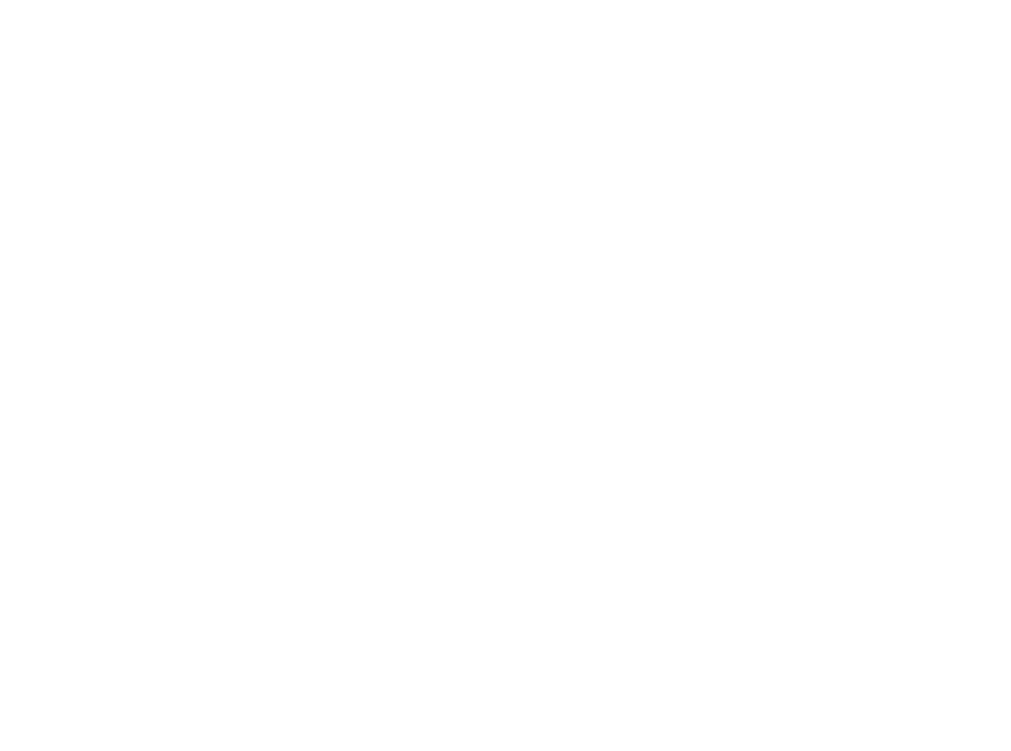 scroll, scrollTop: 0, scrollLeft: 0, axis: both 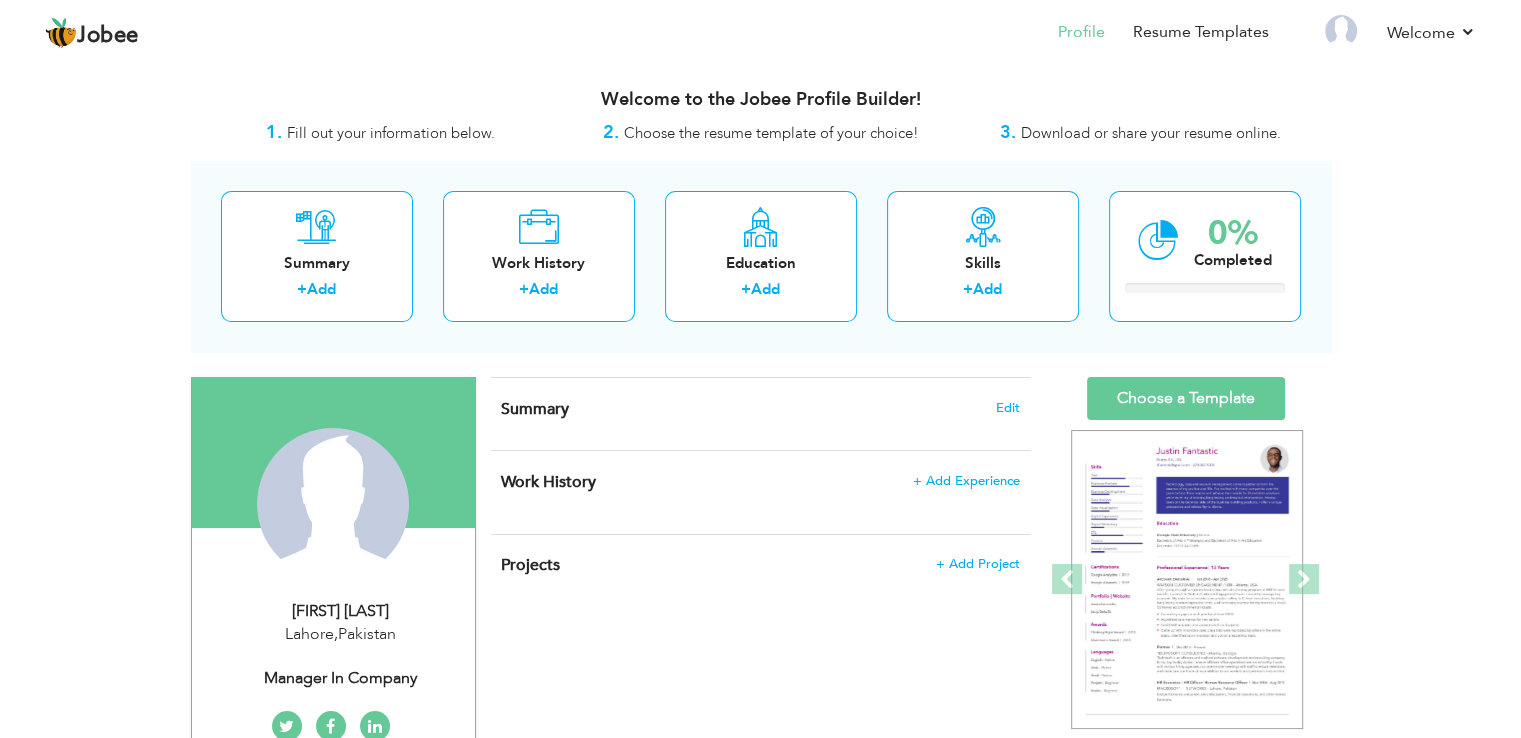 click on "Download or share your resume online." at bounding box center (1151, 133) 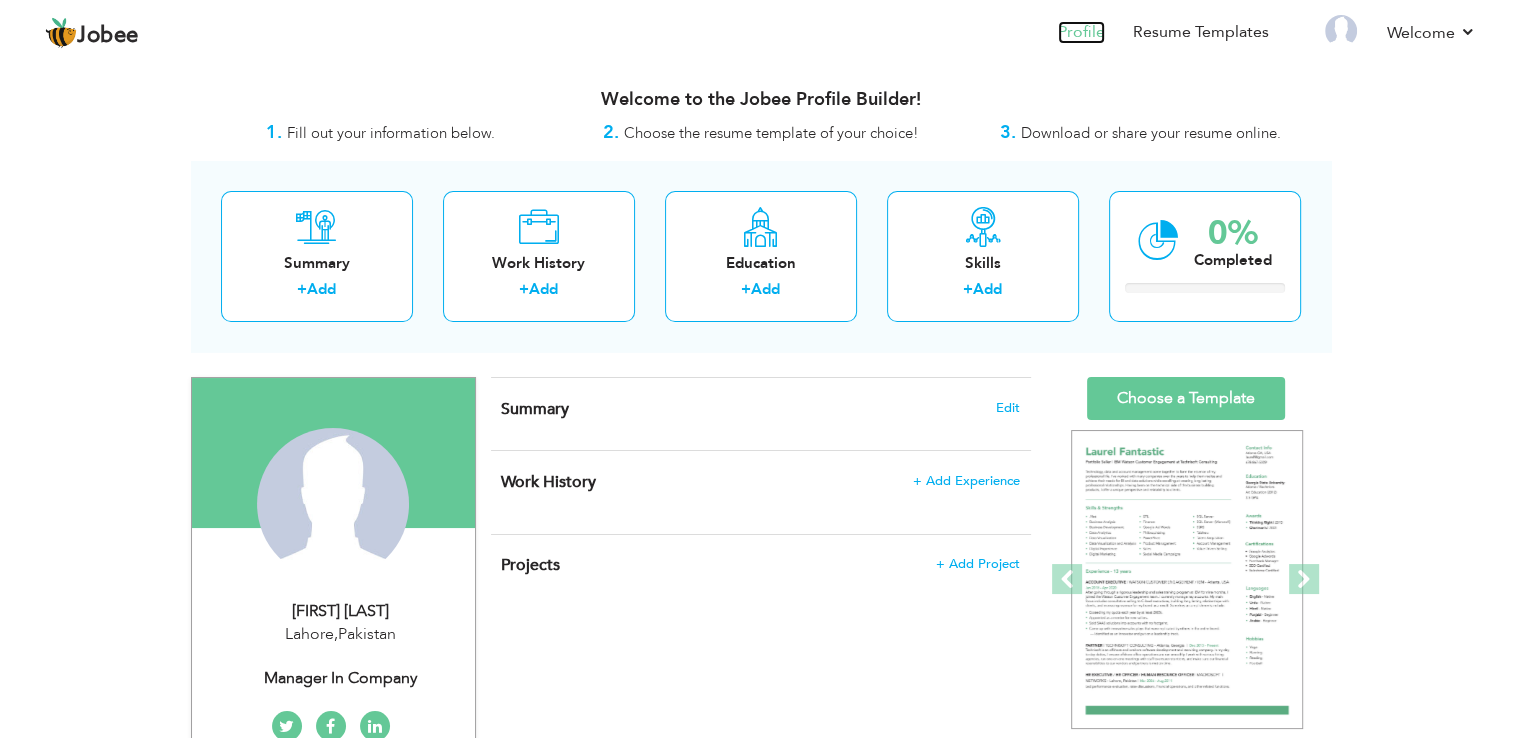 click on "Profile" at bounding box center (1081, 32) 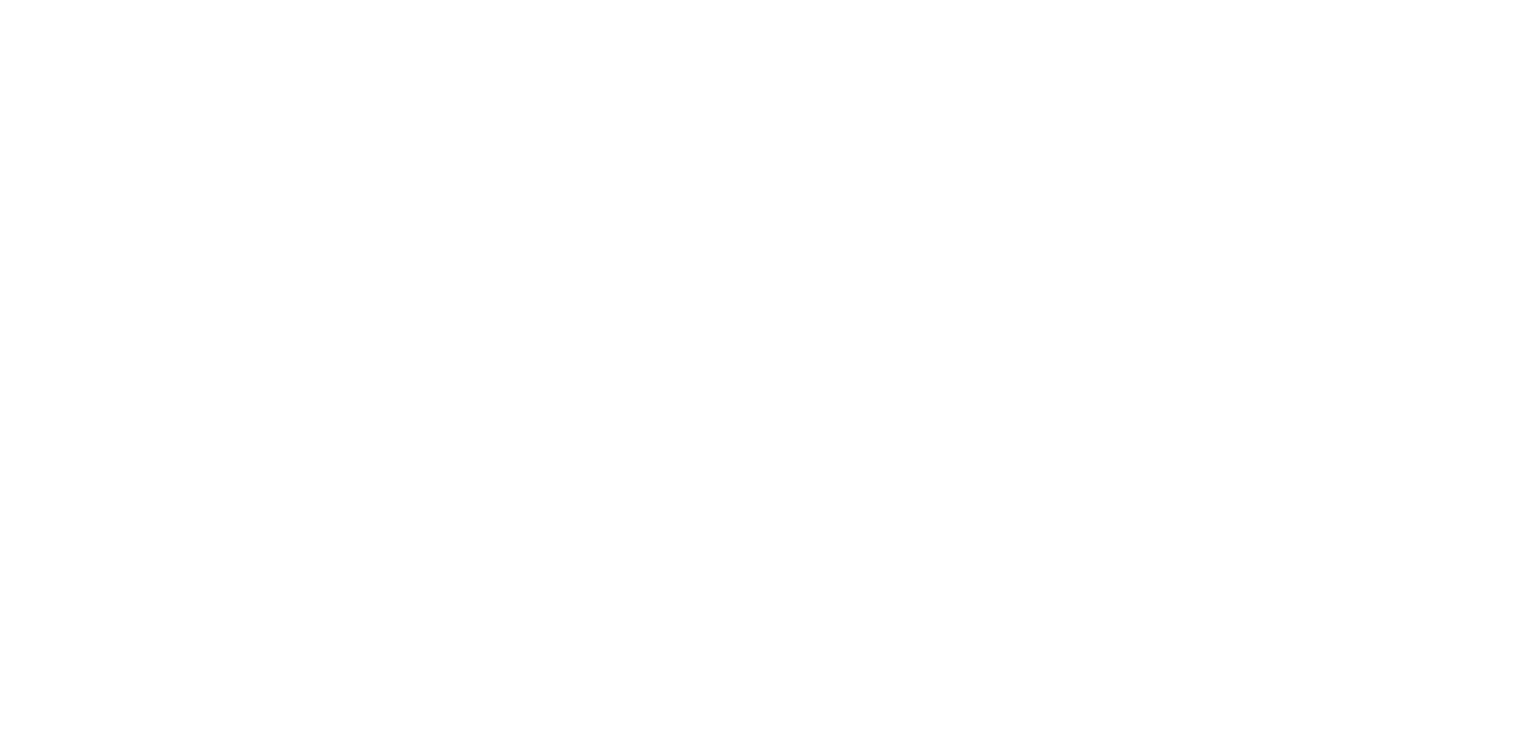 scroll, scrollTop: 0, scrollLeft: 0, axis: both 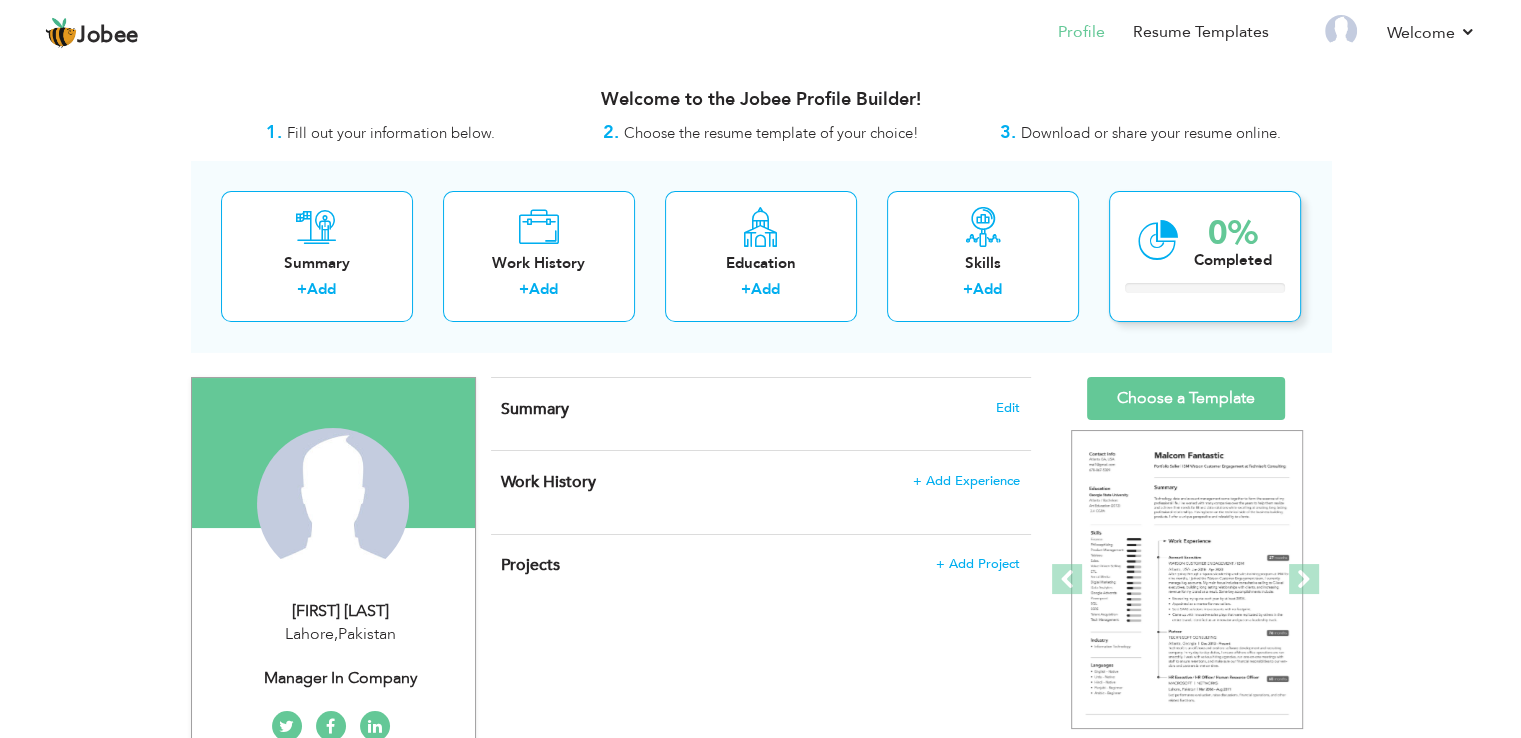 click on "0%
Completed" at bounding box center [1205, 256] 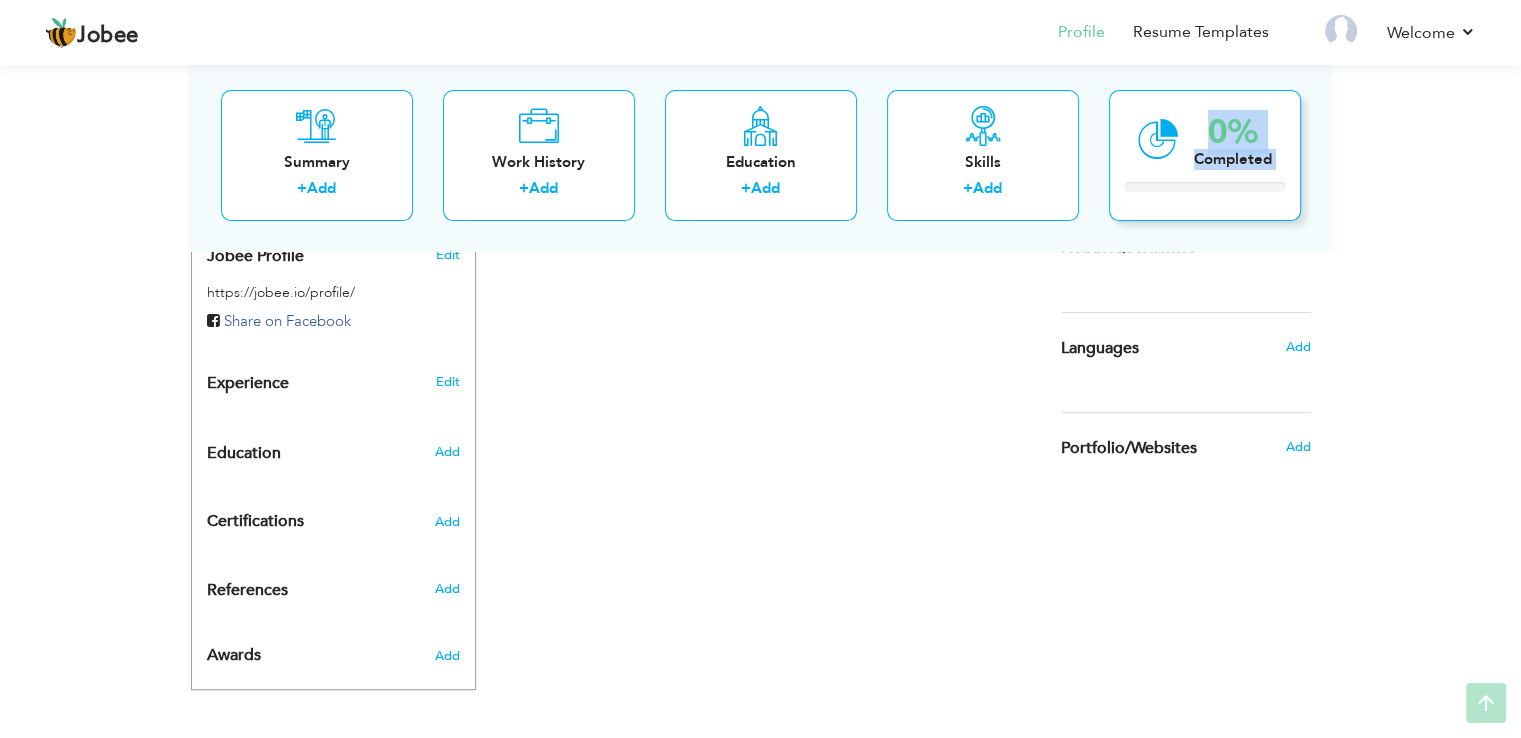 click on "0%
Completed" at bounding box center (1205, 155) 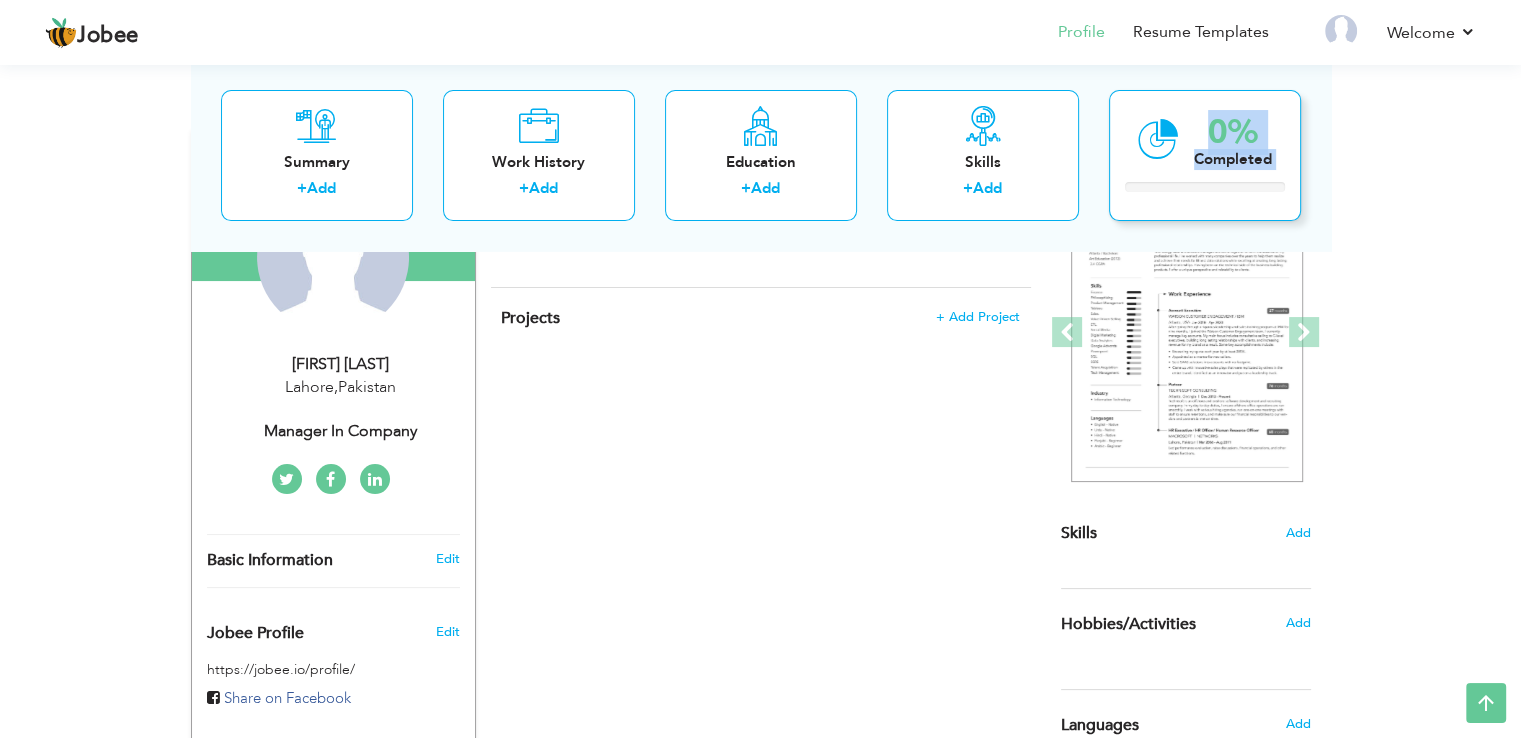 scroll, scrollTop: 0, scrollLeft: 0, axis: both 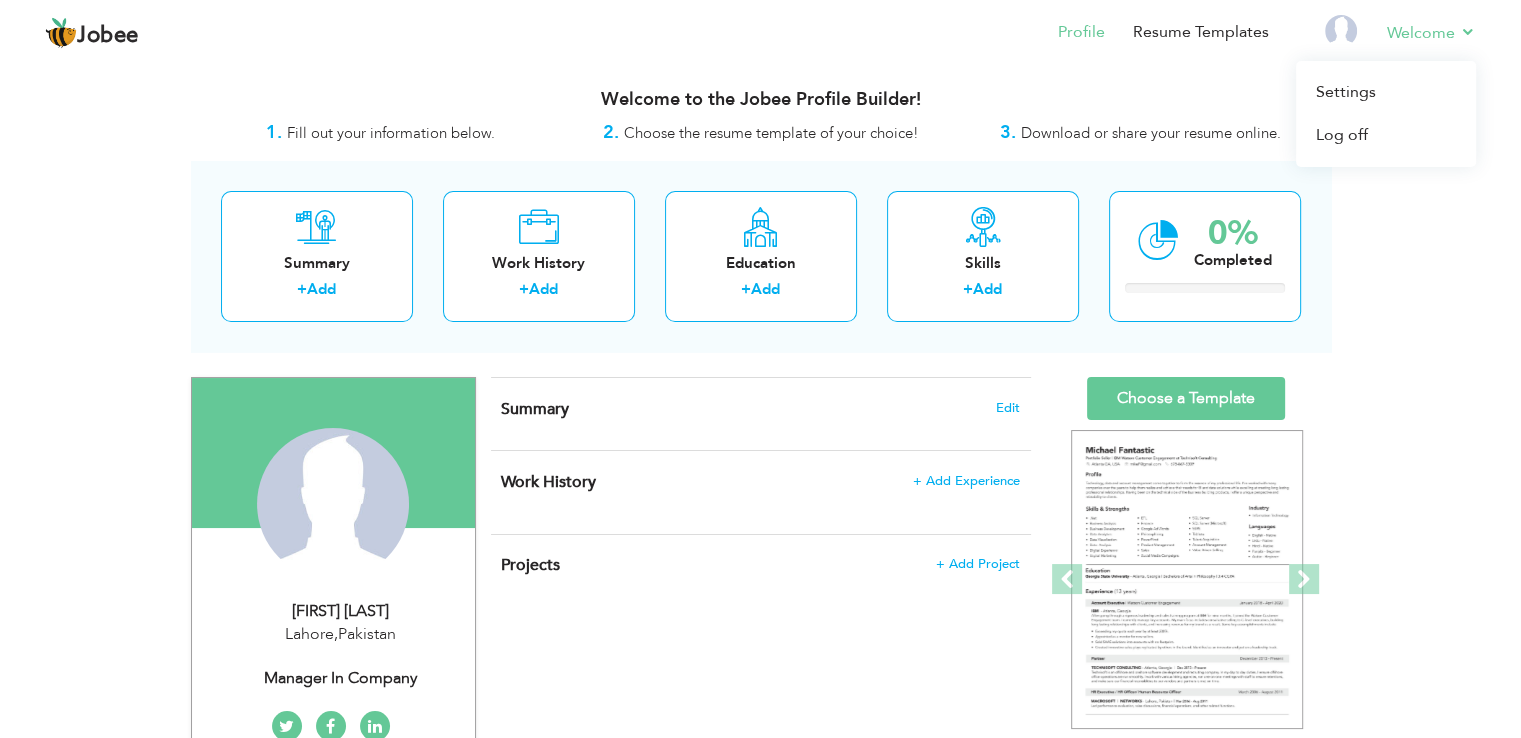click on "Welcome
Settings
Log off" at bounding box center (1417, 34) 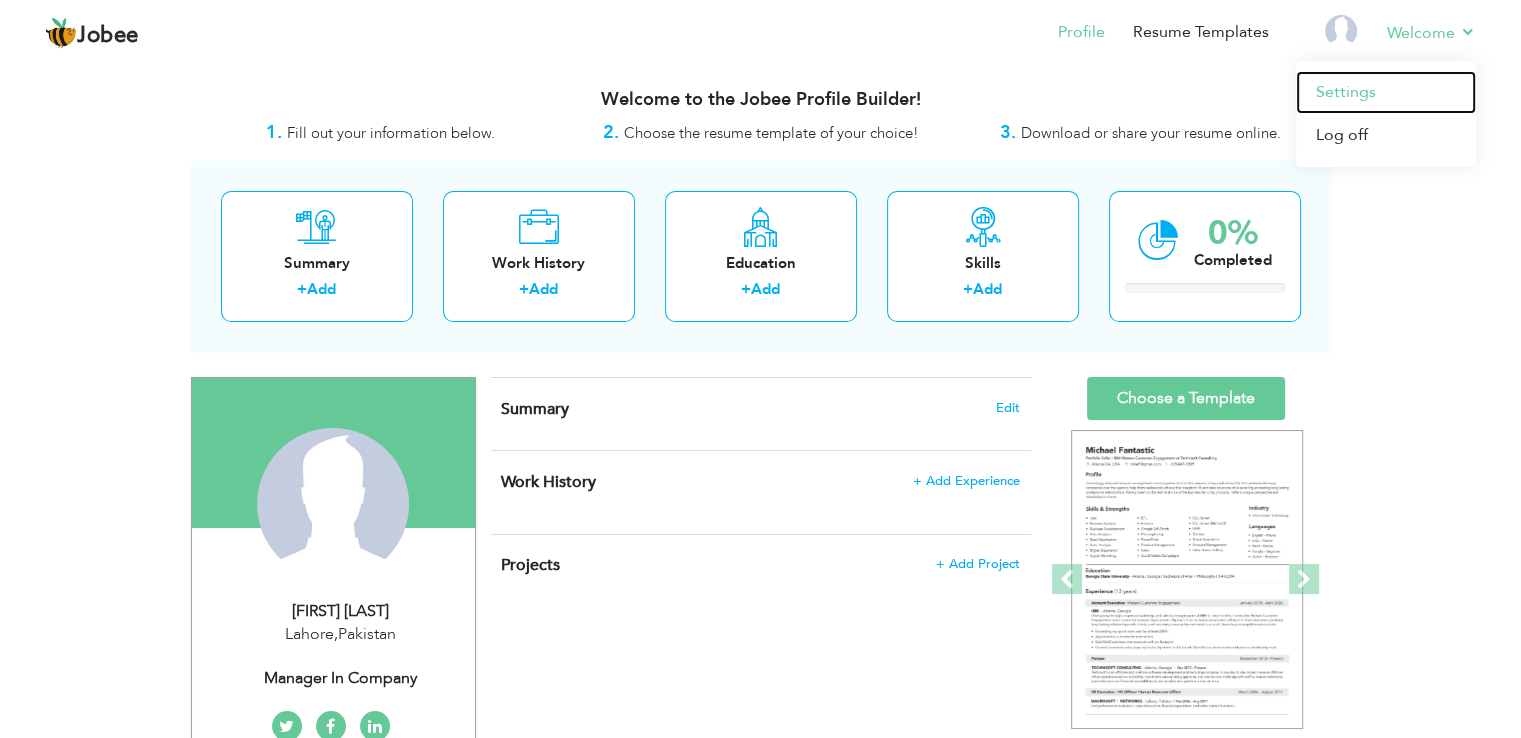 click on "Settings" at bounding box center (1386, 92) 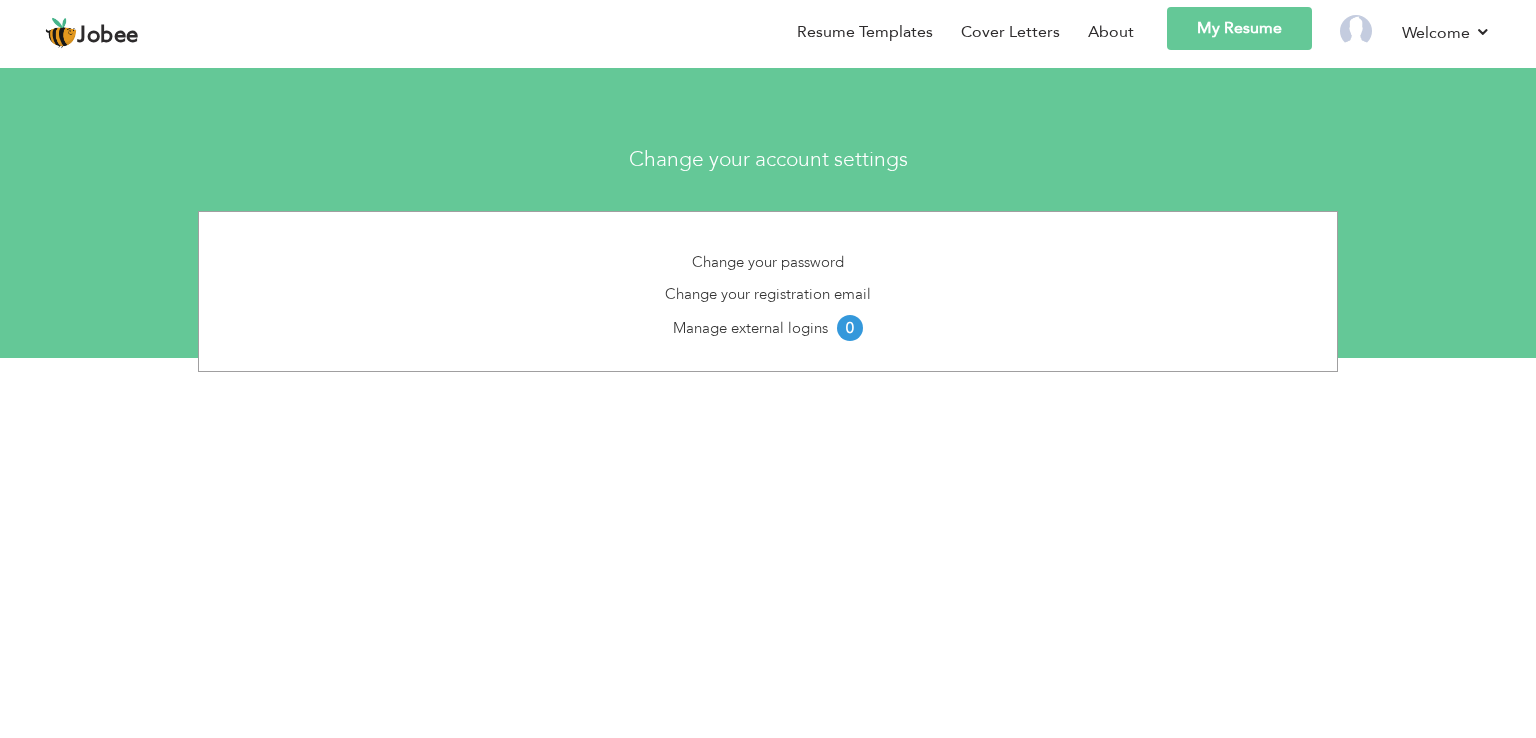 scroll, scrollTop: 0, scrollLeft: 0, axis: both 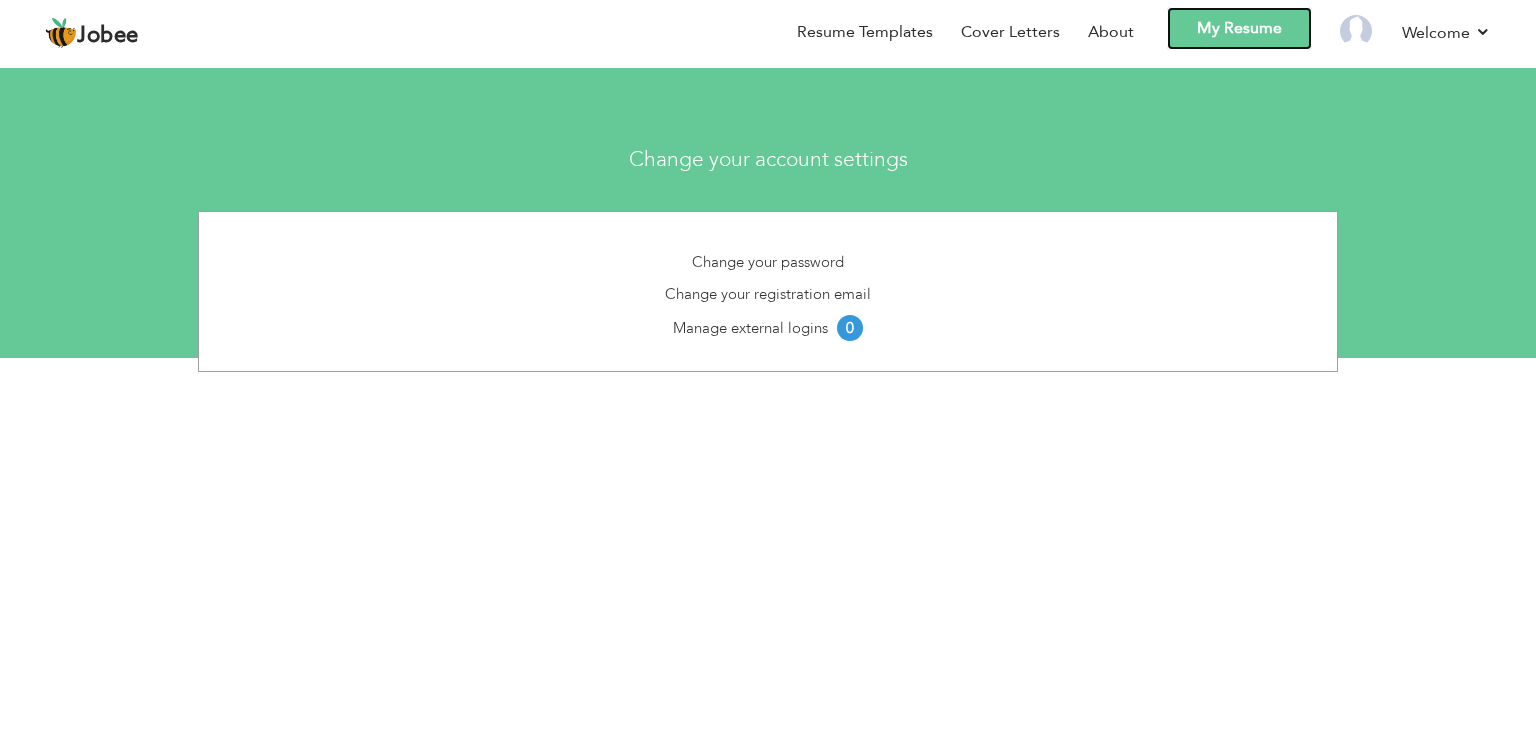 click on "My Resume" at bounding box center (1239, 28) 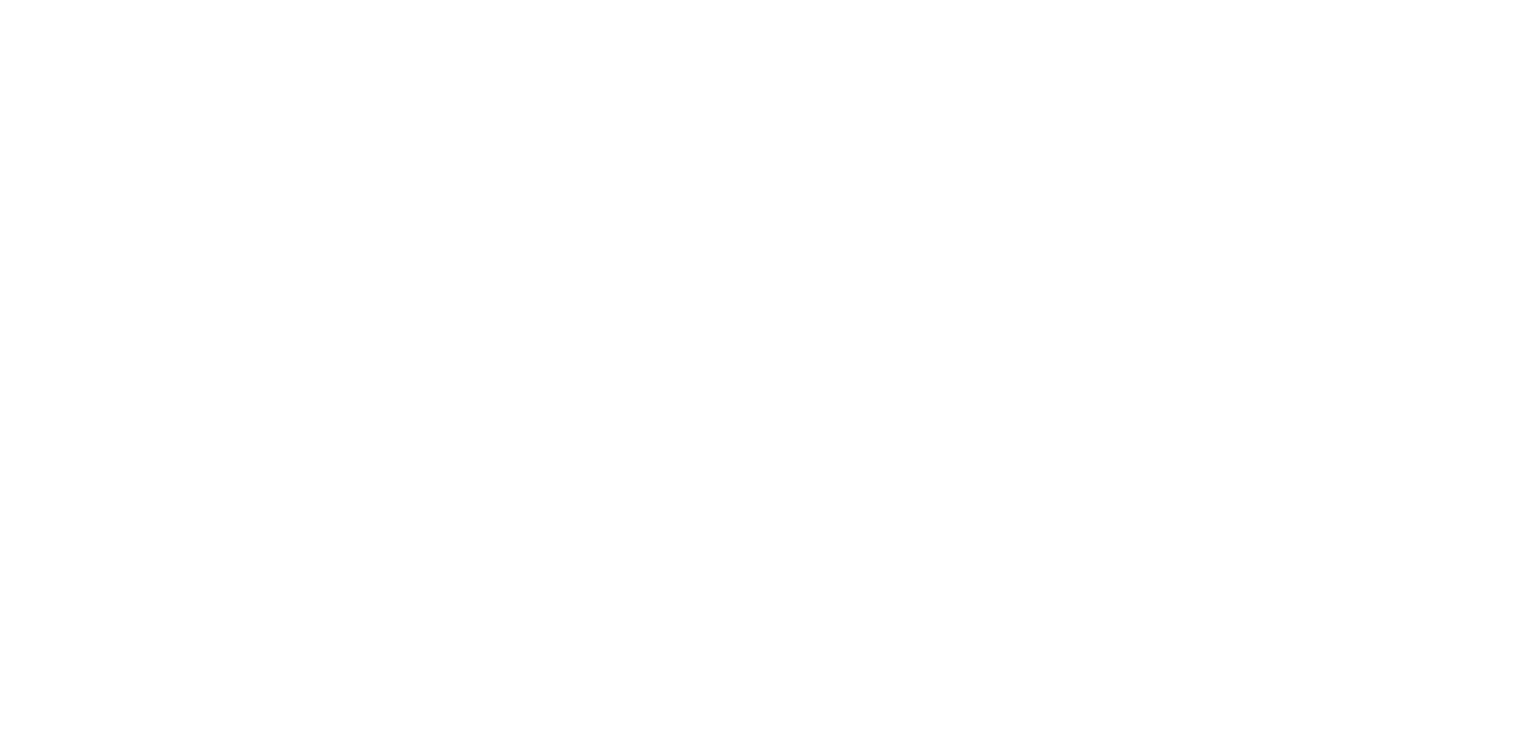 scroll, scrollTop: 0, scrollLeft: 0, axis: both 